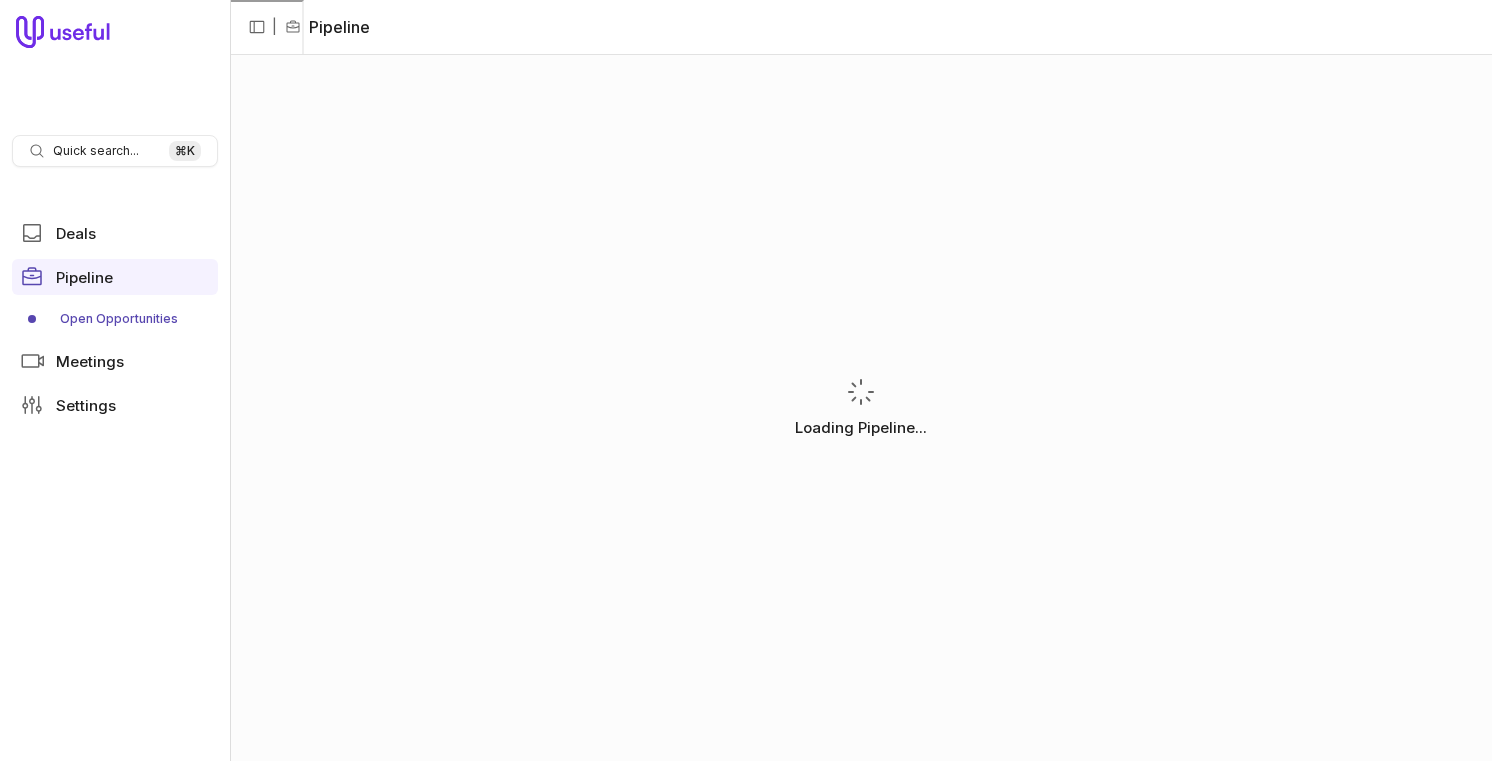 scroll, scrollTop: 0, scrollLeft: 0, axis: both 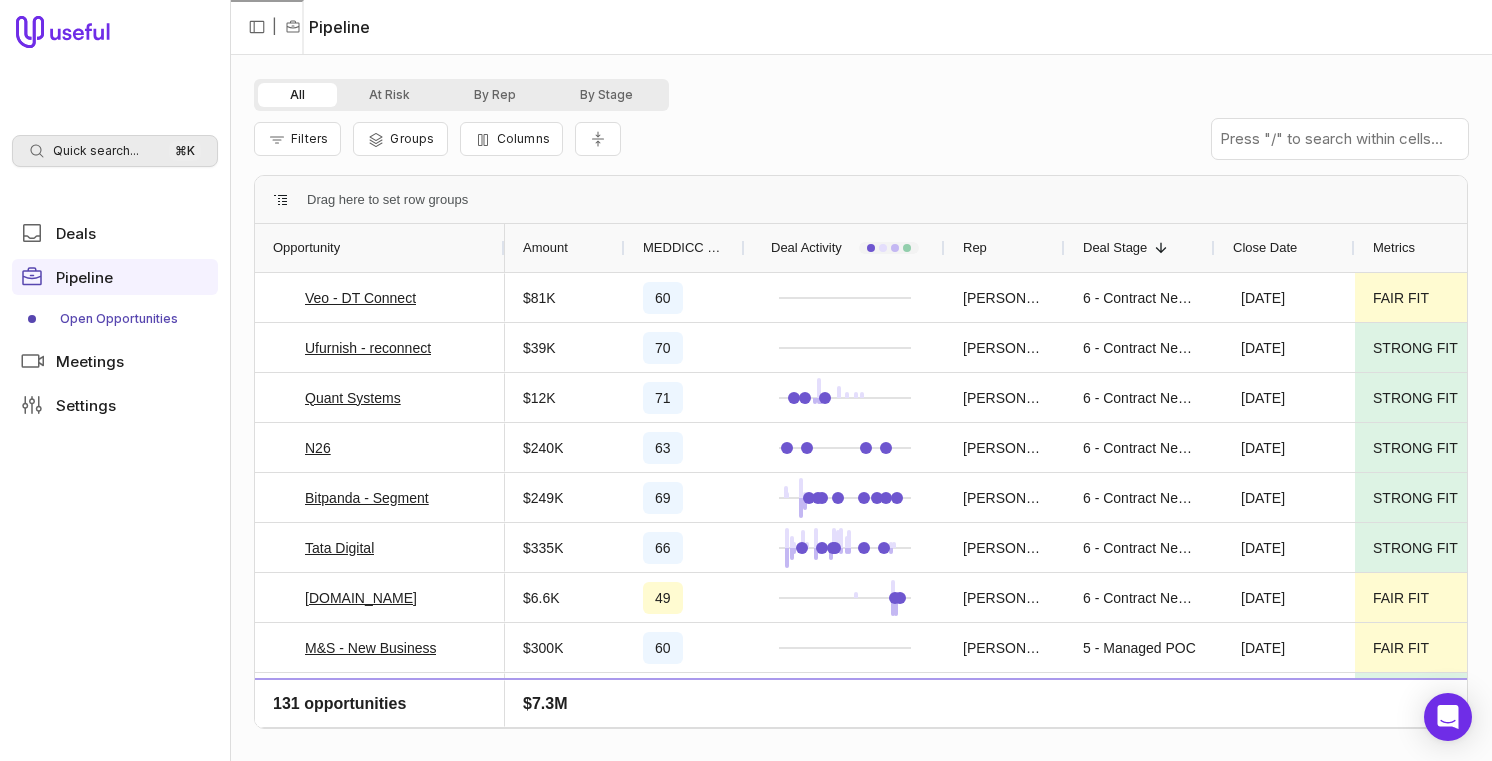 click on "Quick search..." at bounding box center (96, 151) 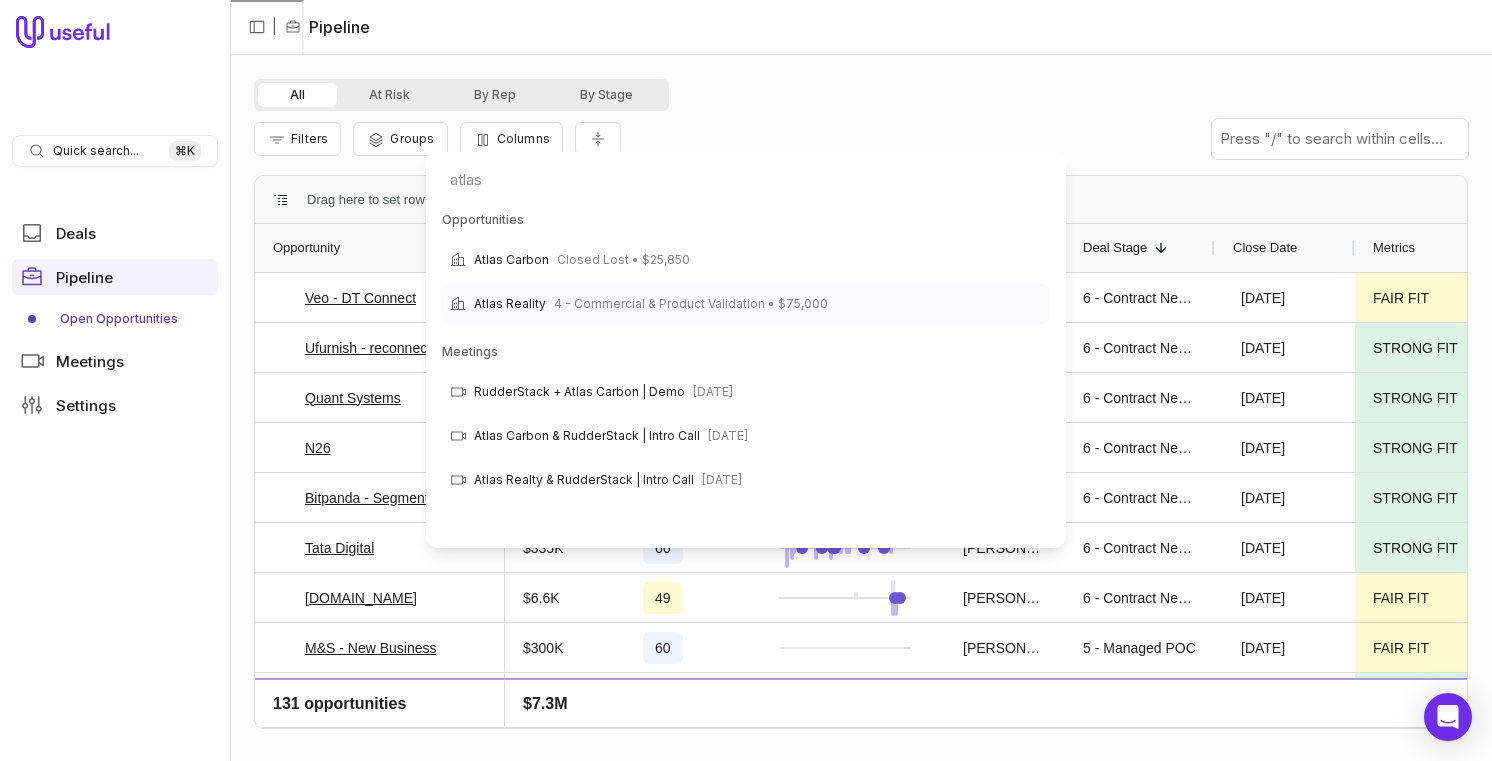 type on "atlas" 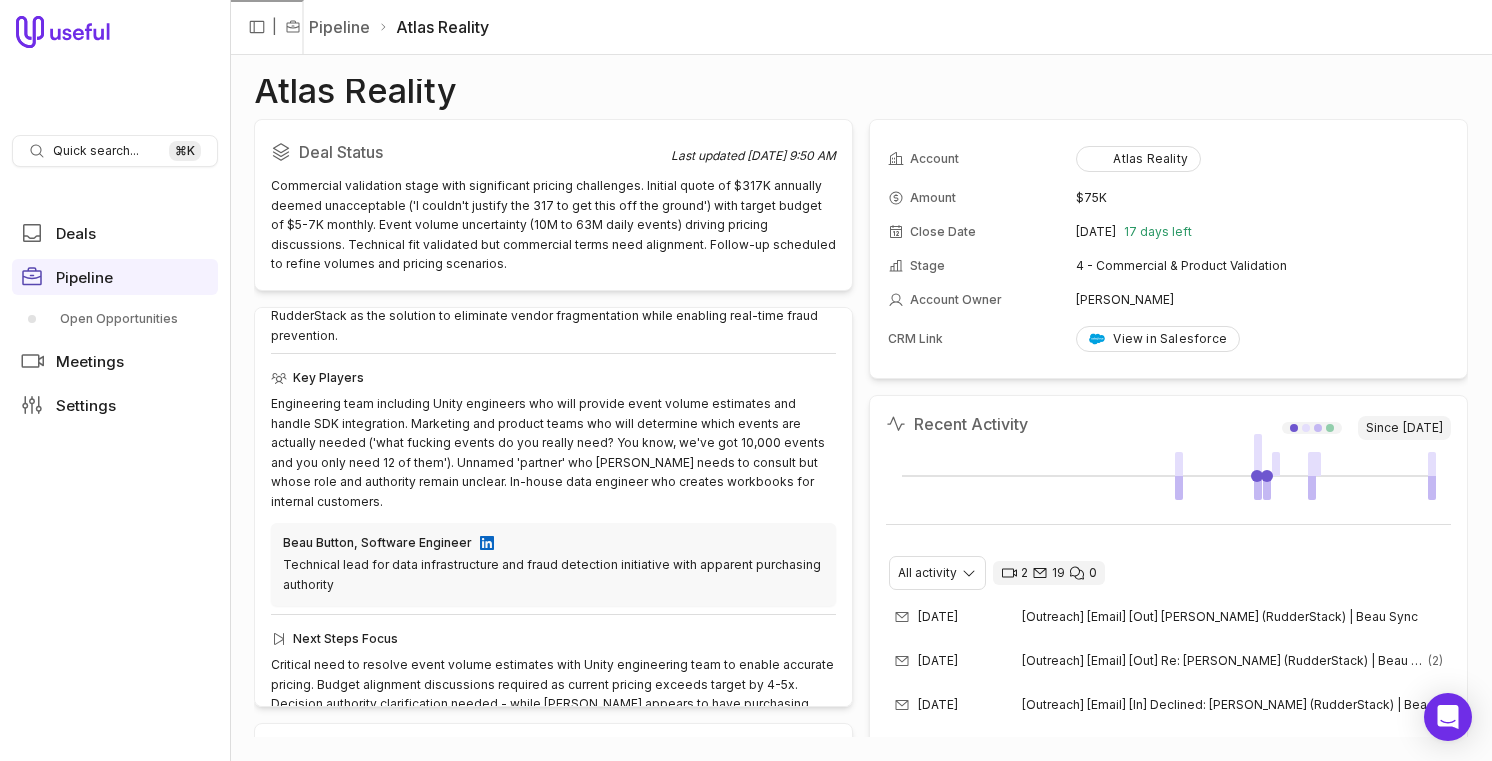 scroll, scrollTop: 500, scrollLeft: 0, axis: vertical 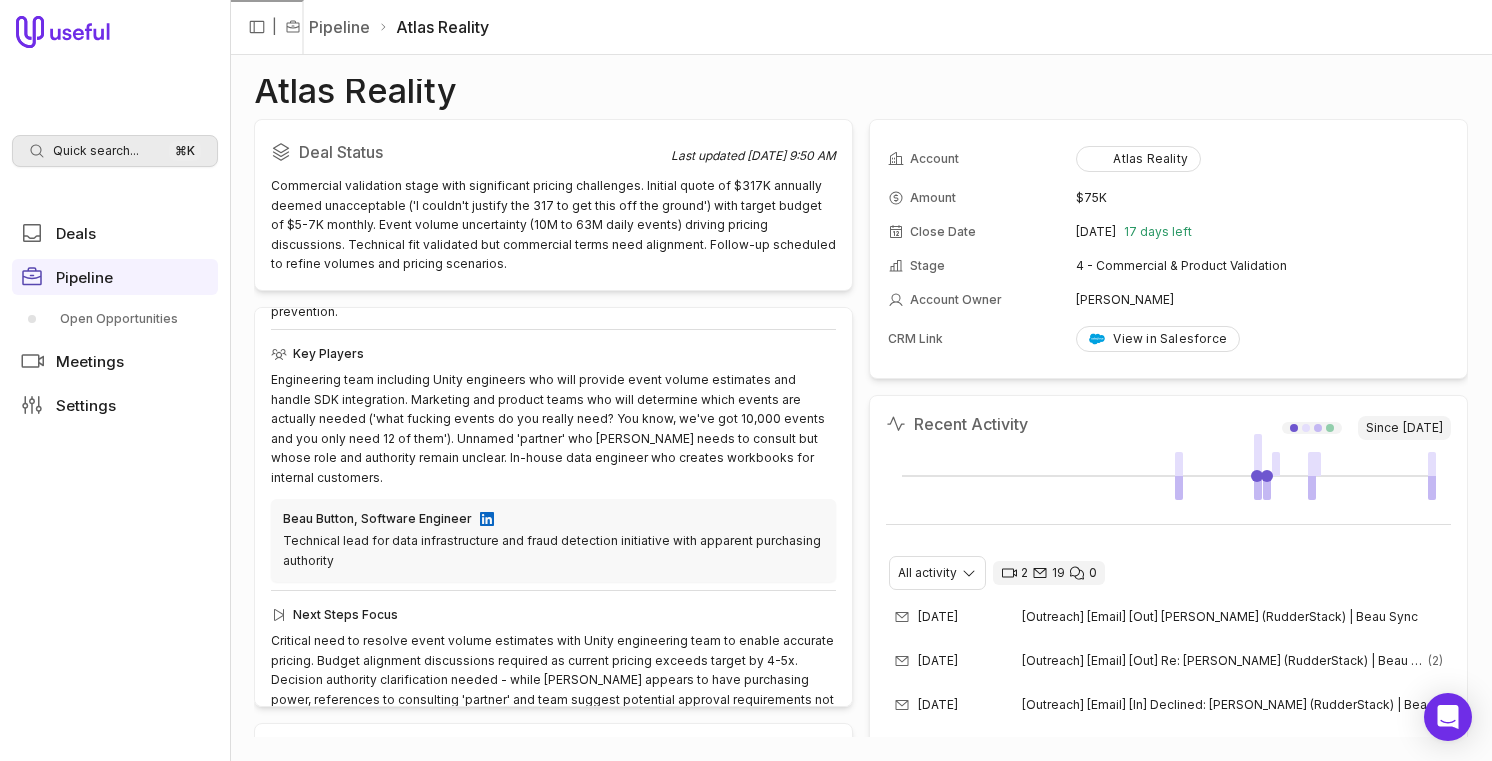 click on "Quick search... ⌘ K" at bounding box center (115, 151) 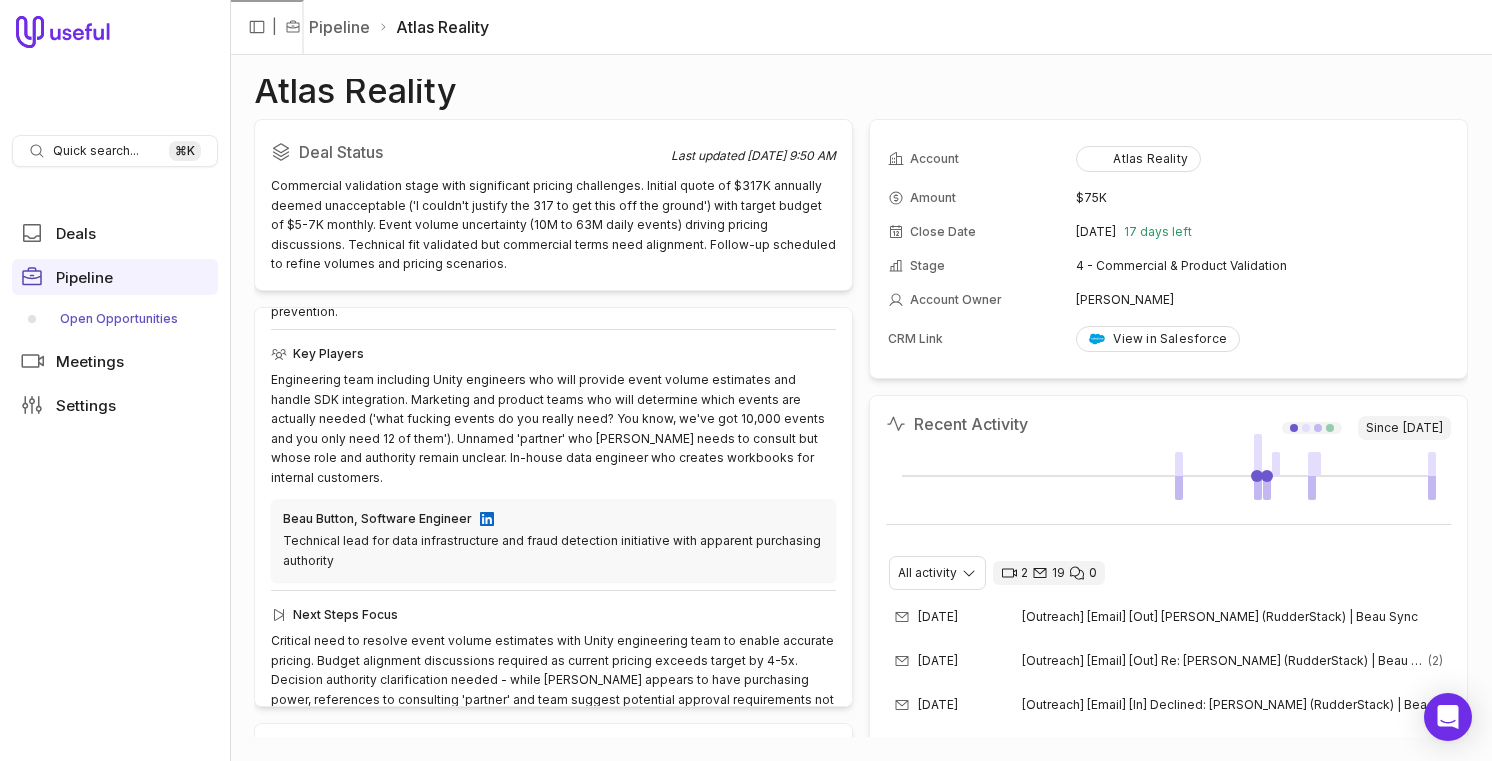 click on "Quick search... ⌘ K Deals Pipeline Open Opportunities Meetings Settings | Pipeline Atlas Reality Atlas Reality Deal Status Last updated   [DATE] 9:50 AM Commercial validation stage with significant pricing challenges. Initial quote of $317K annually deemed unacceptable ('I couldn't justify the 317 to get this off the ground') with target budget of $5-7K monthly. Event volume uncertainty (10M to 63M daily events) driving pricing discussions. Technical fit validated but commercial terms need alignment. Follow-up scheduled to refine volumes and pricing scenarios. Deal Overview Champion Business Context Champion Motivation Key Players [PERSON_NAME], Software Engineer Technical lead for data infrastructure and fraud detection initiative with apparent purchasing authority Next Steps Focus MEDDICC Score 61 4.0 M 3.0 E 3.0 D 2.0 D 2.0 I 4.0 C 3.5 C MEDDICC Summary Metrics STRONG FIT Economic Buyer FAIR FIT Decision Process FAIR FIT Decision Criteria WEAK FIT Indicate Pain WEAK FIT Competition STRONG FIT Champion" at bounding box center [746, 380] 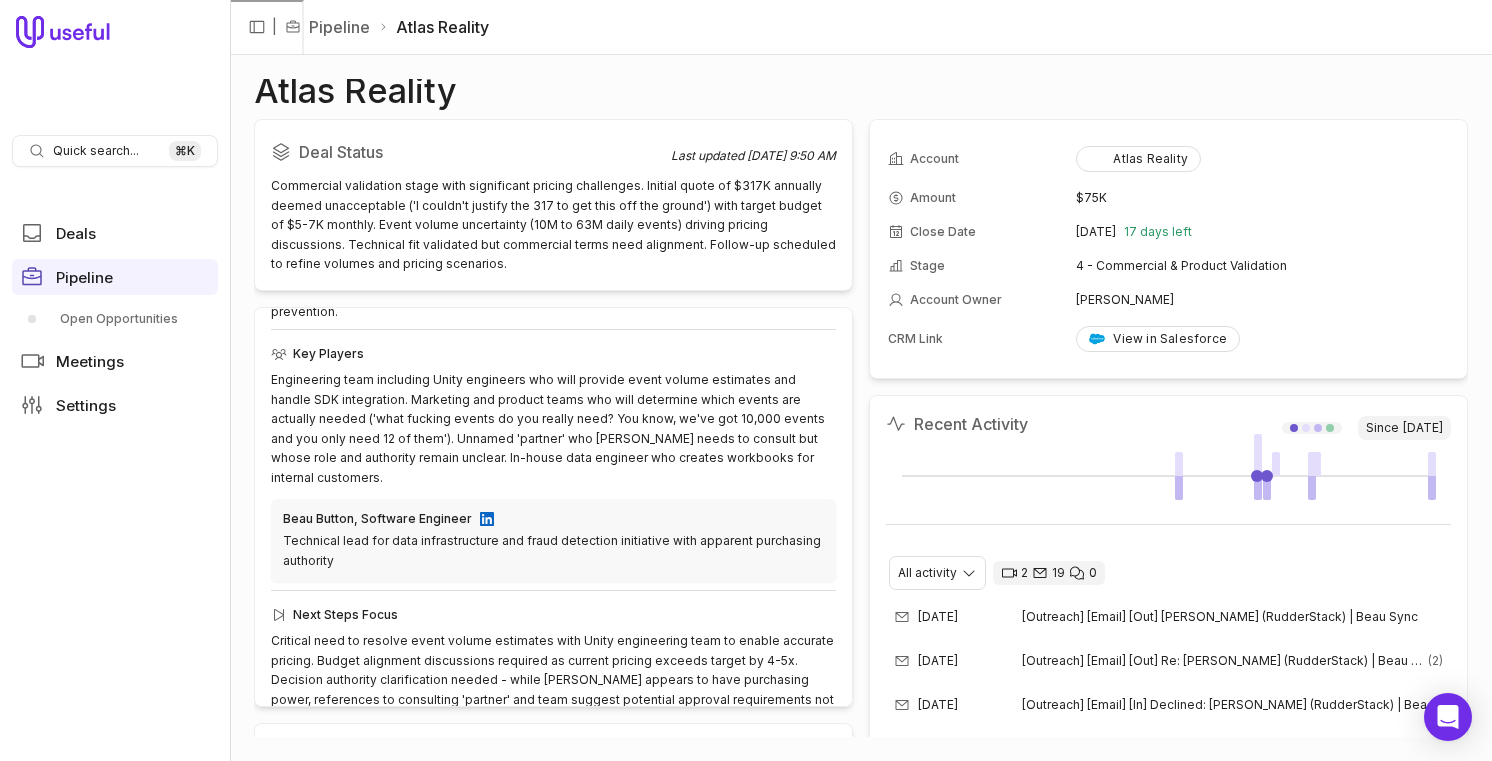 click on "Deals Pipeline Open Opportunities Meetings Settings" at bounding box center (115, 319) 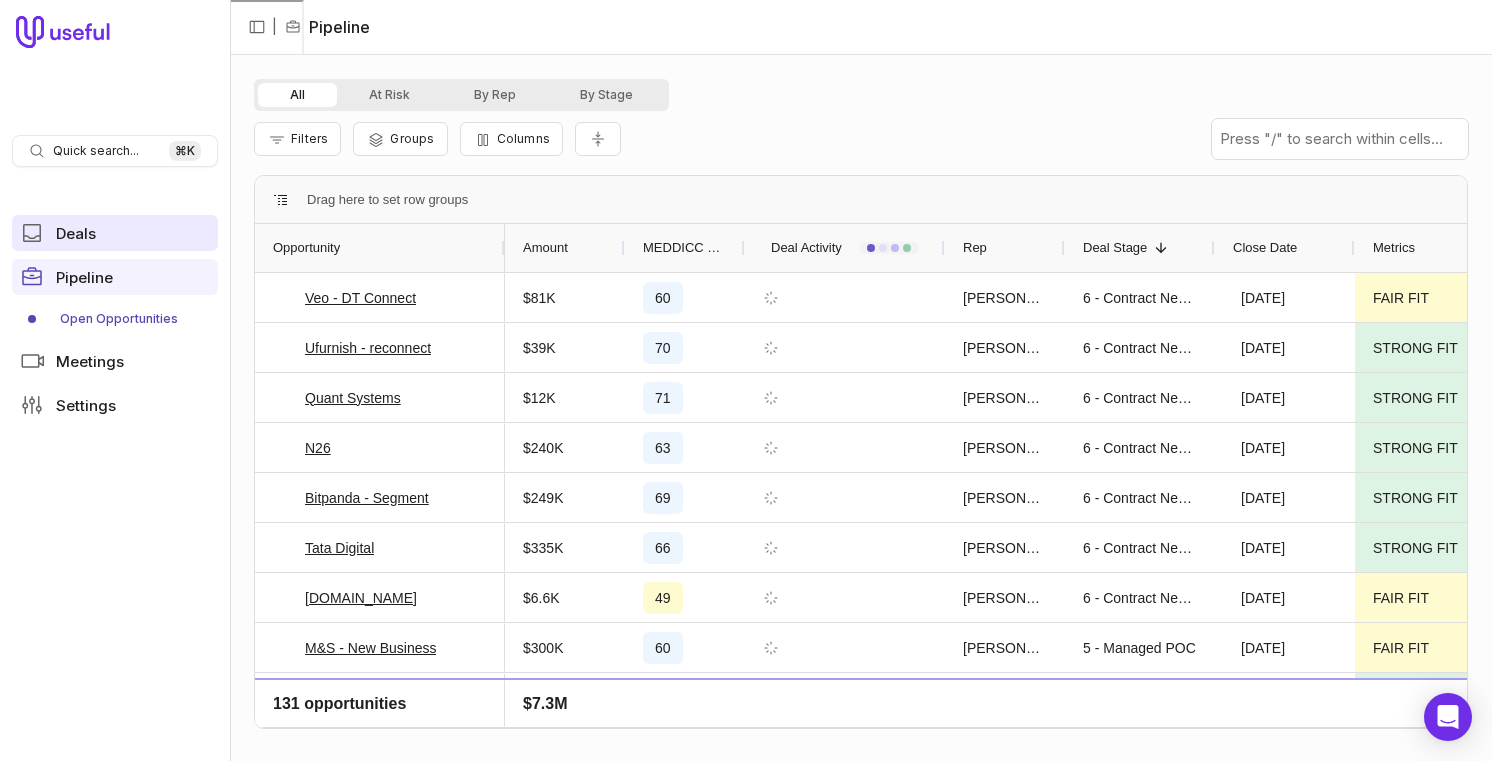 click on "Deals" at bounding box center (115, 233) 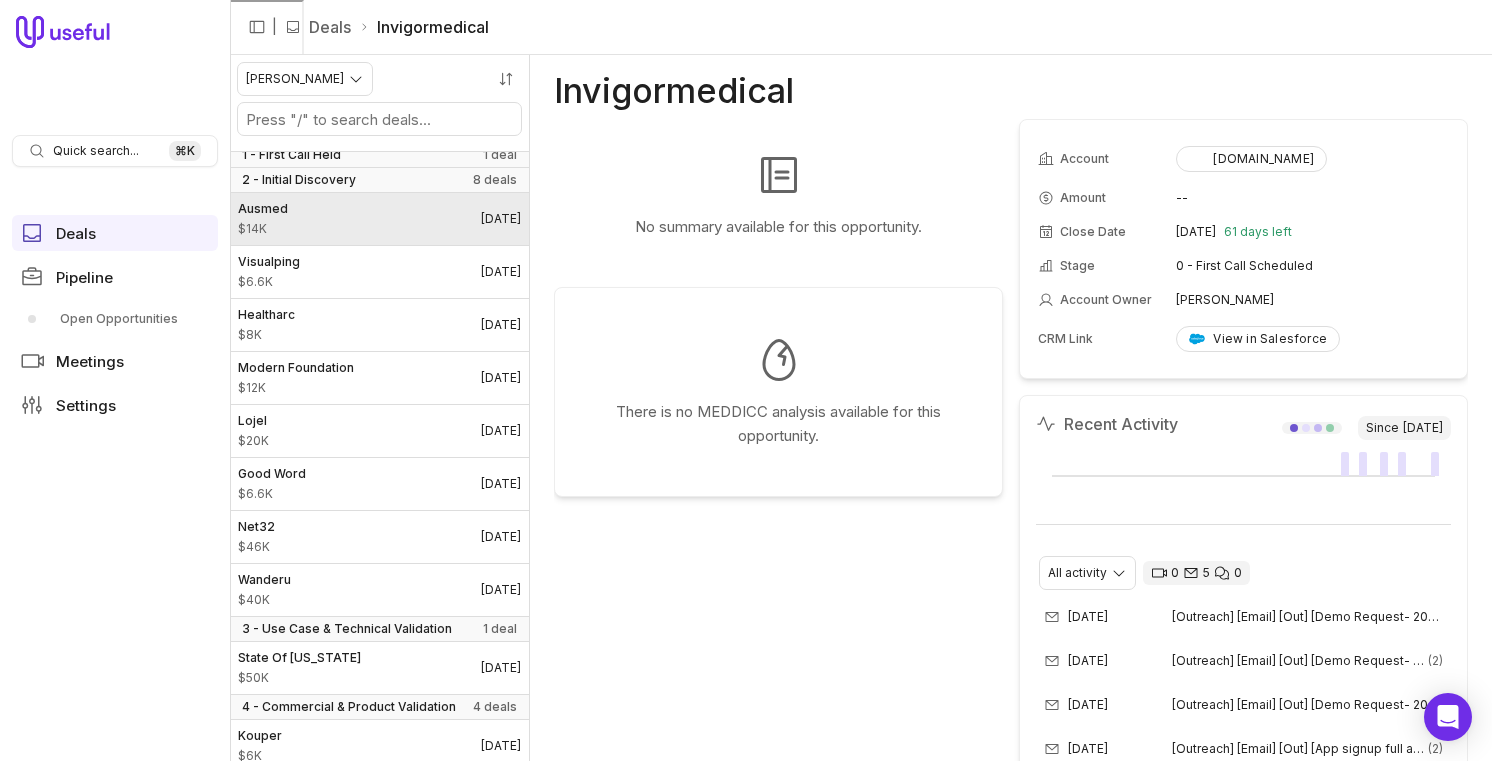 scroll, scrollTop: 0, scrollLeft: 0, axis: both 